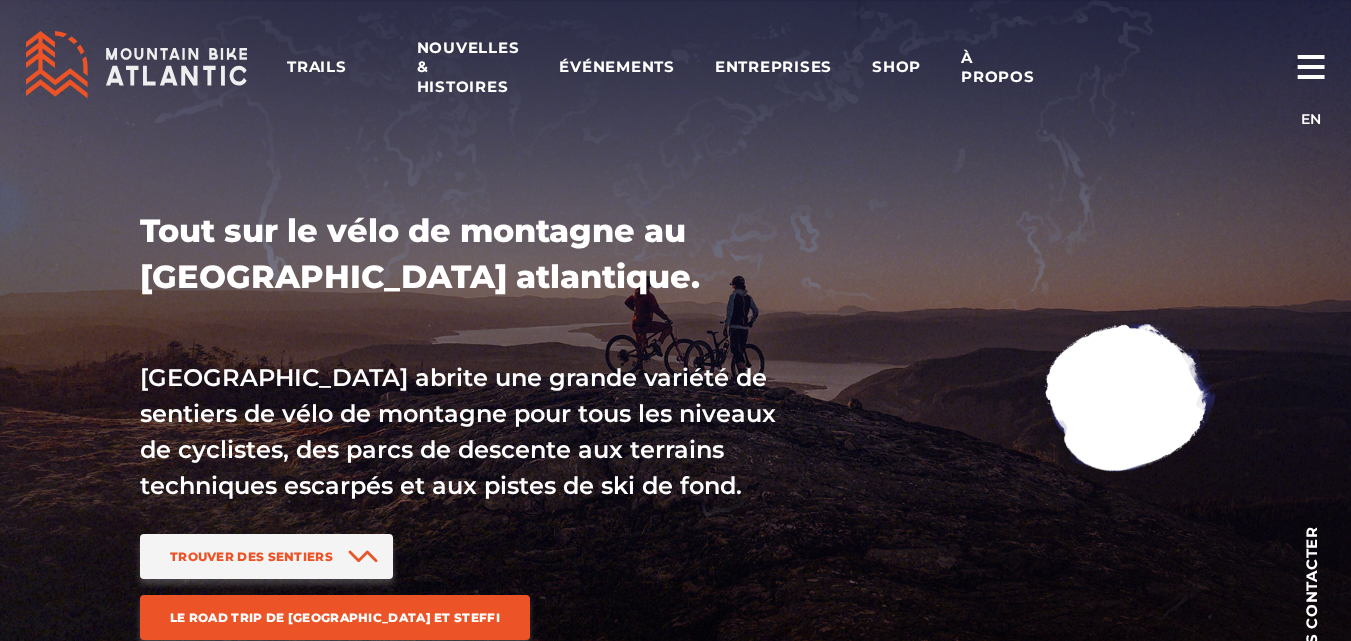 scroll, scrollTop: 0, scrollLeft: 0, axis: both 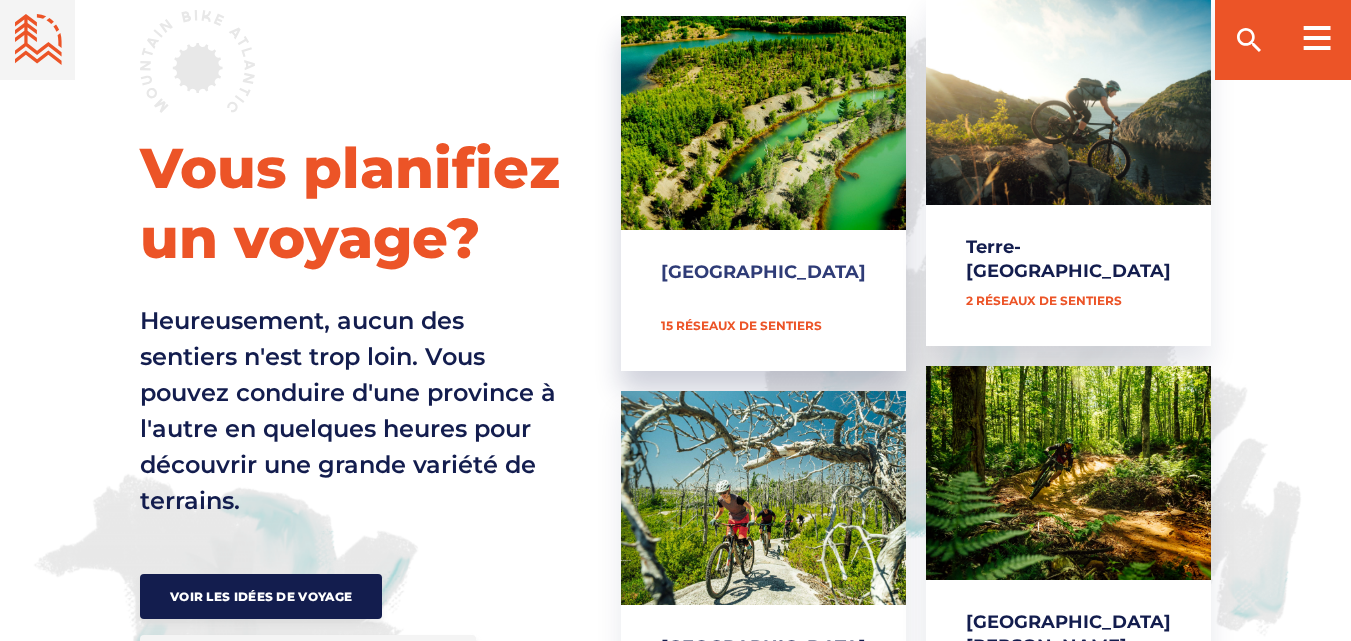 click on "[GEOGRAPHIC_DATA]" at bounding box center [763, 193] 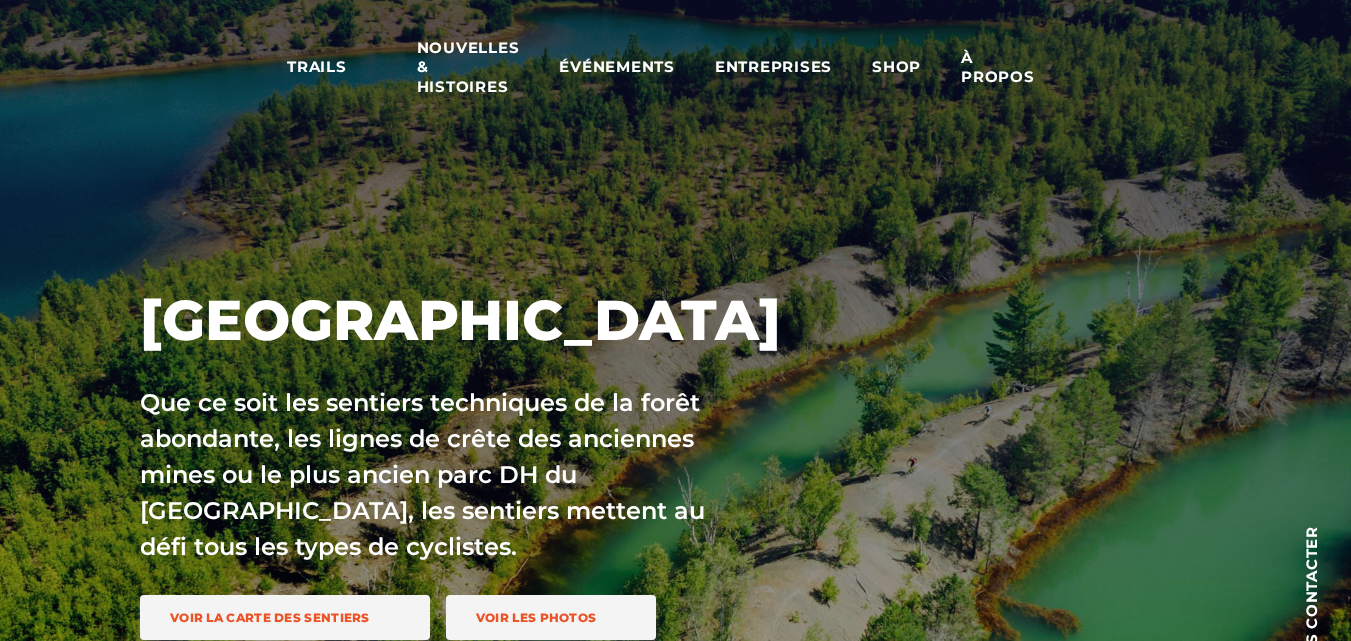 scroll, scrollTop: 0, scrollLeft: 0, axis: both 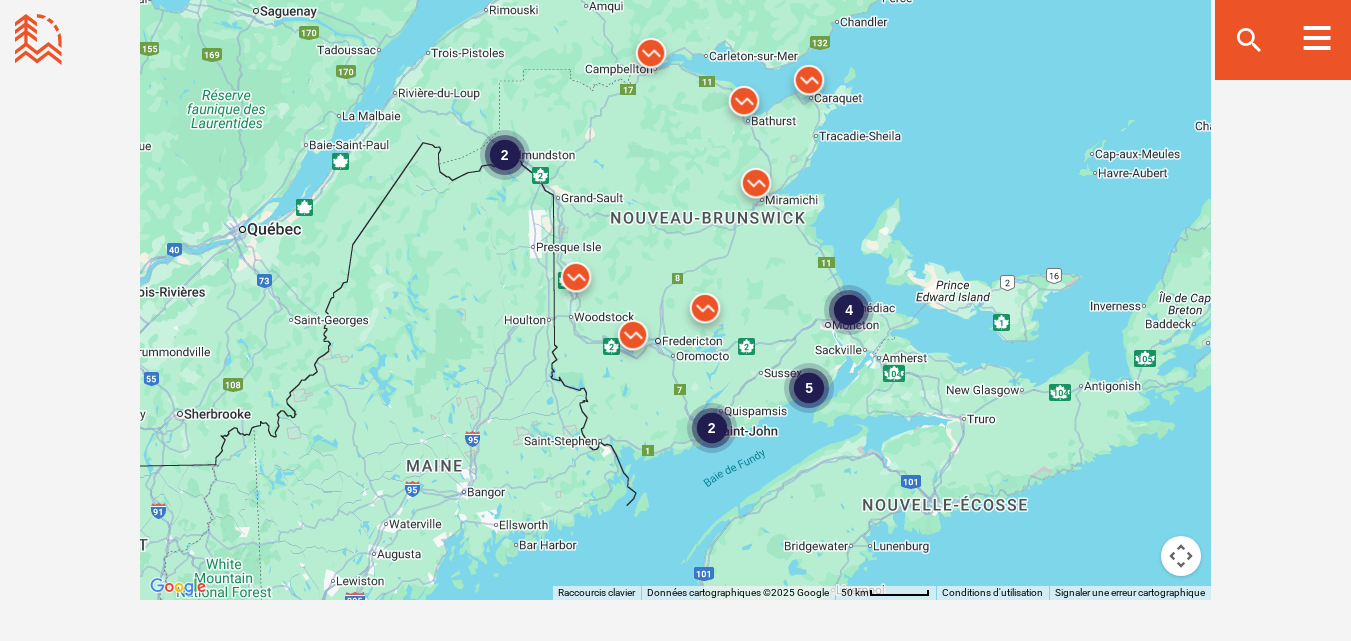 click on "4" at bounding box center (849, 309) 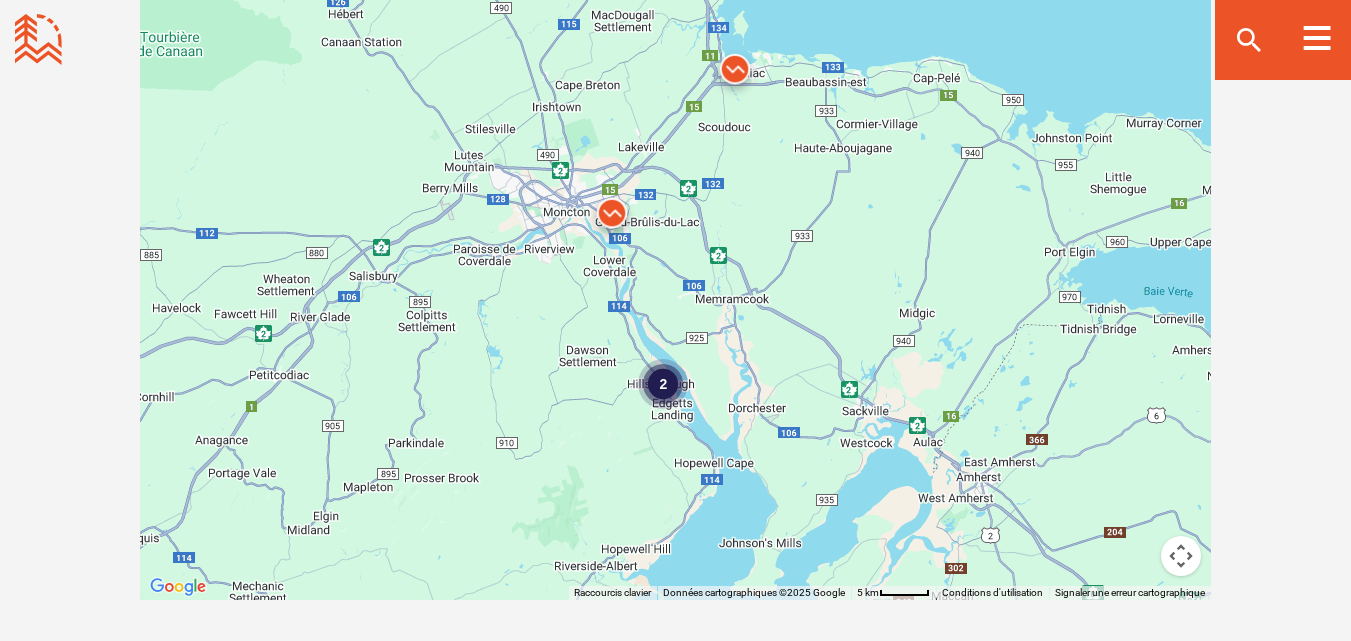 click at bounding box center [612, 218] 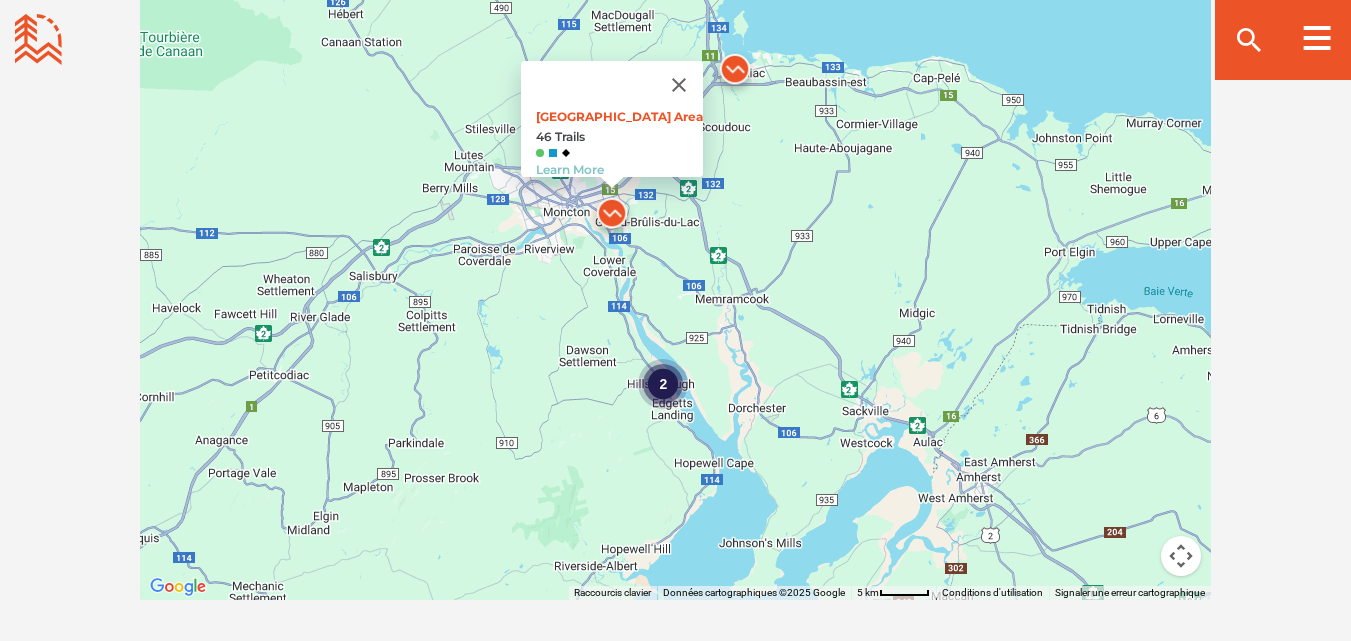 click on "2" at bounding box center (663, 383) 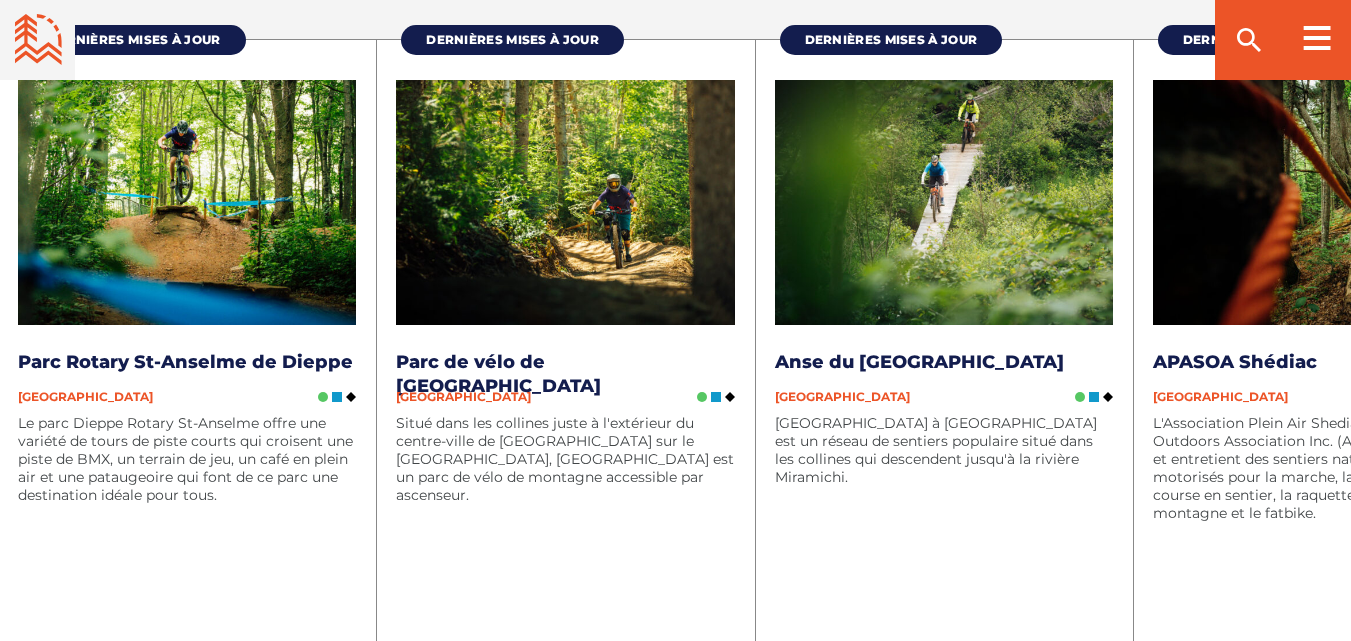 scroll, scrollTop: 2763, scrollLeft: 0, axis: vertical 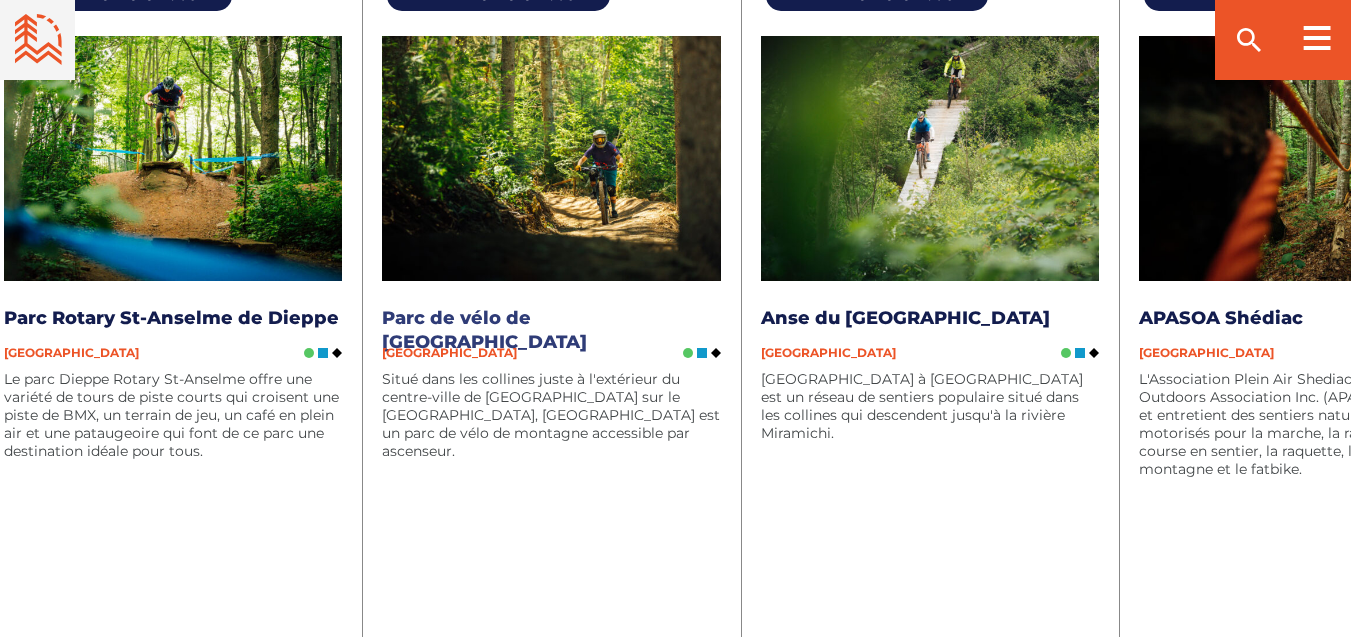 drag, startPoint x: 708, startPoint y: 323, endPoint x: 694, endPoint y: 323, distance: 14 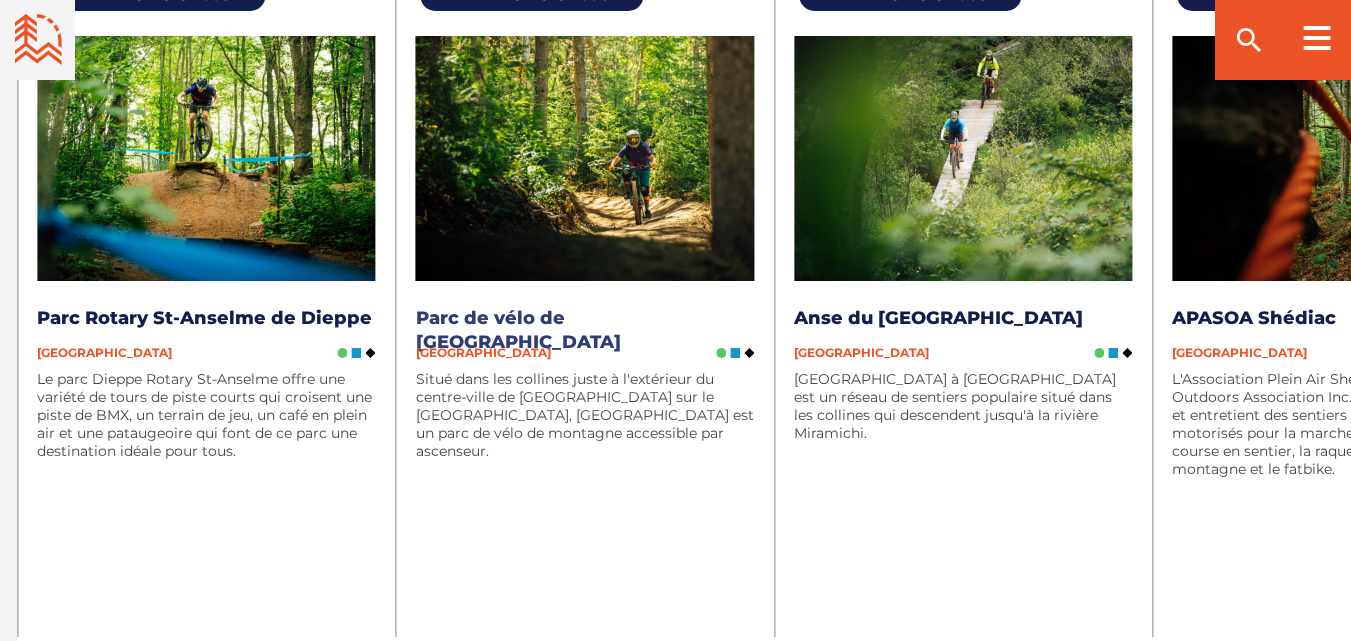 drag, startPoint x: 429, startPoint y: 326, endPoint x: 498, endPoint y: 329, distance: 69.065186 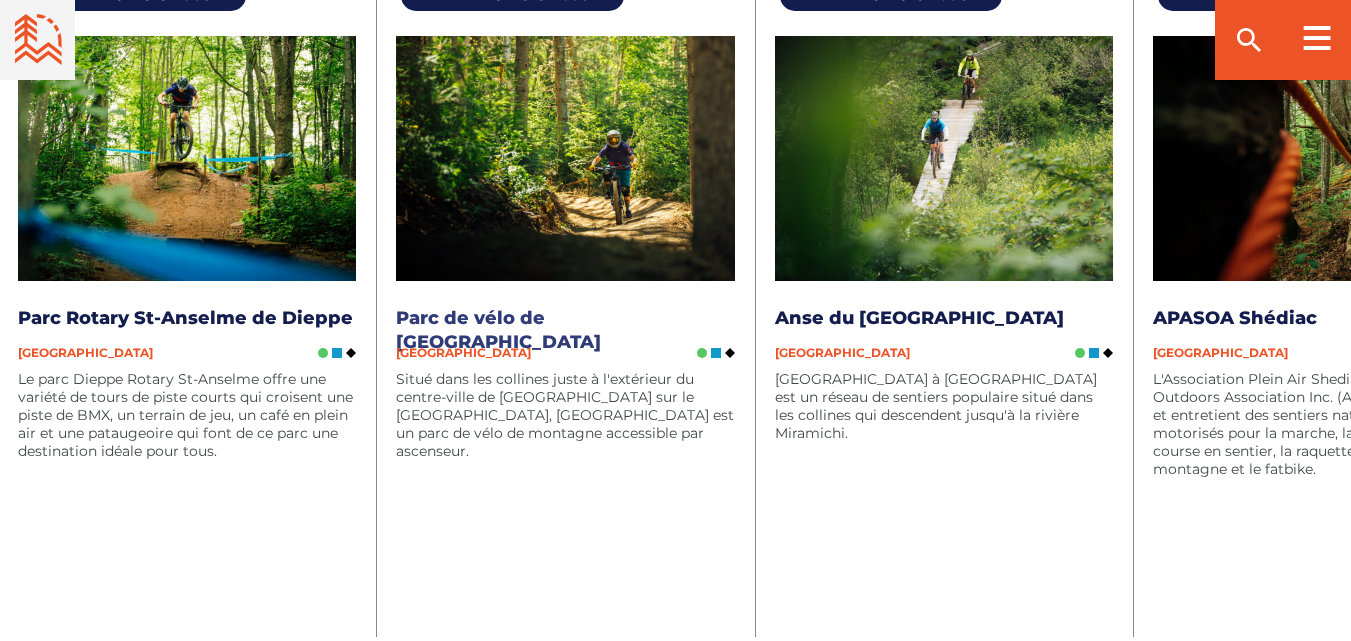 click on "Parc de vélo de [GEOGRAPHIC_DATA]" at bounding box center (498, 330) 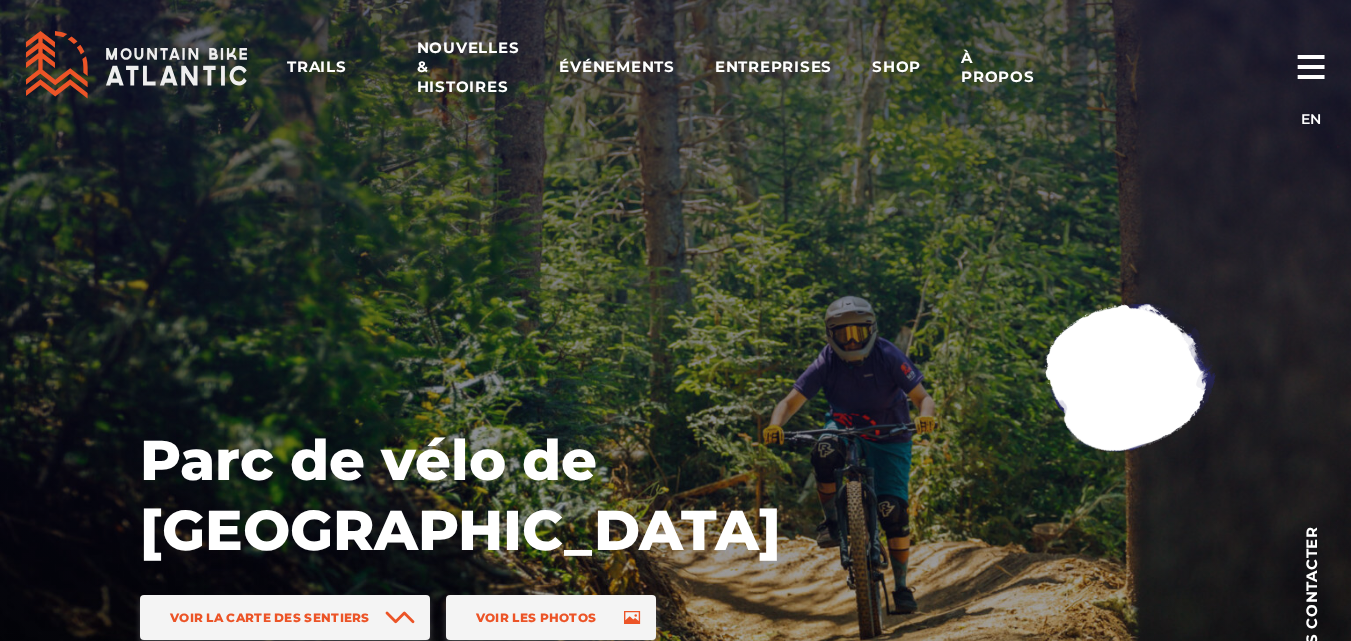 scroll, scrollTop: 0, scrollLeft: 0, axis: both 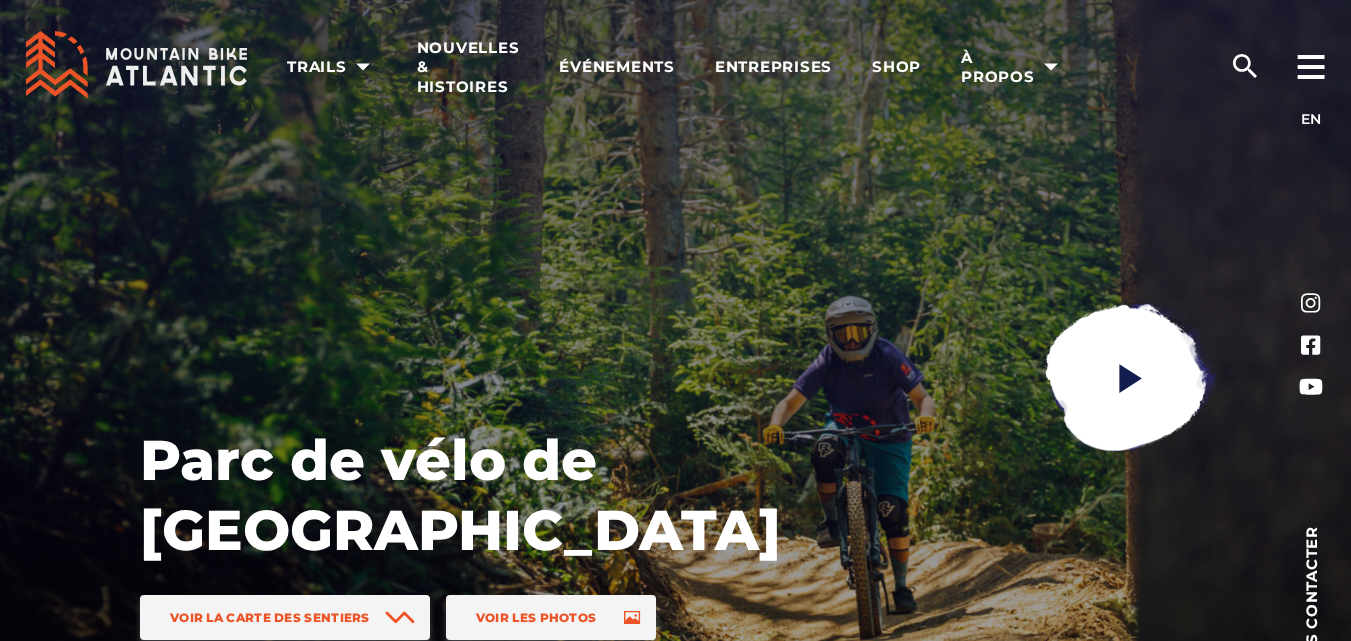drag, startPoint x: 253, startPoint y: 84, endPoint x: 107, endPoint y: 53, distance: 149.25482 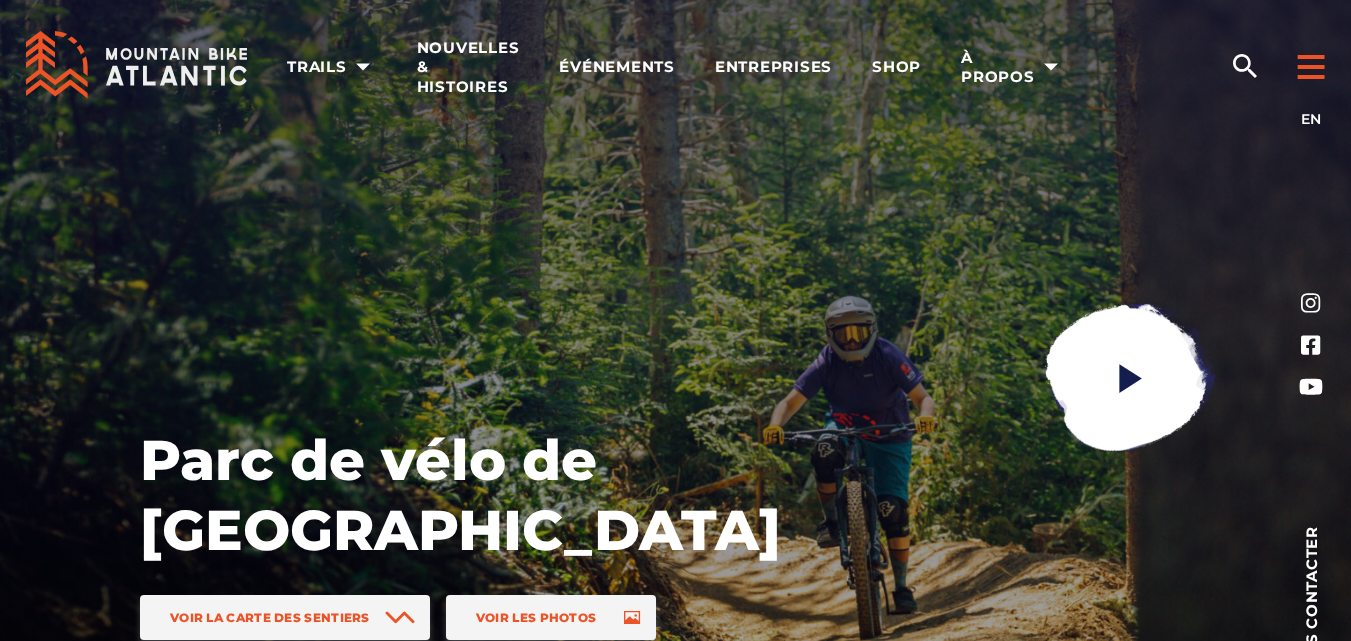 scroll, scrollTop: 560, scrollLeft: 0, axis: vertical 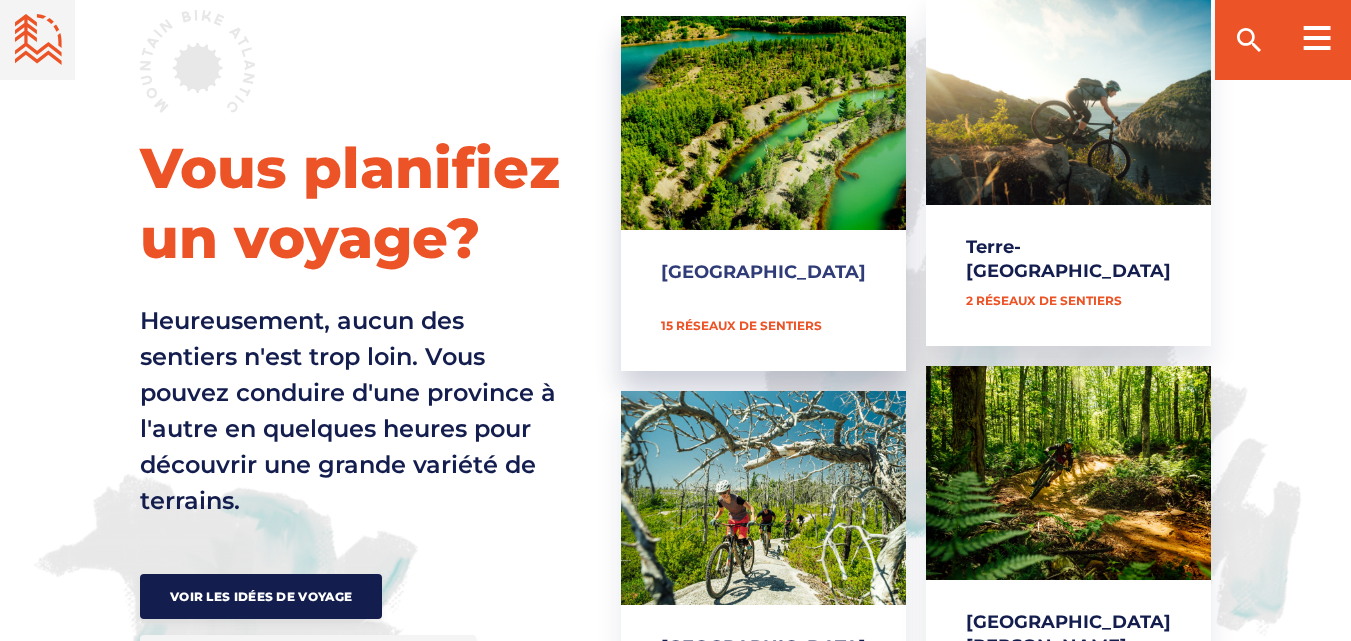 click on "[GEOGRAPHIC_DATA]" at bounding box center [763, 193] 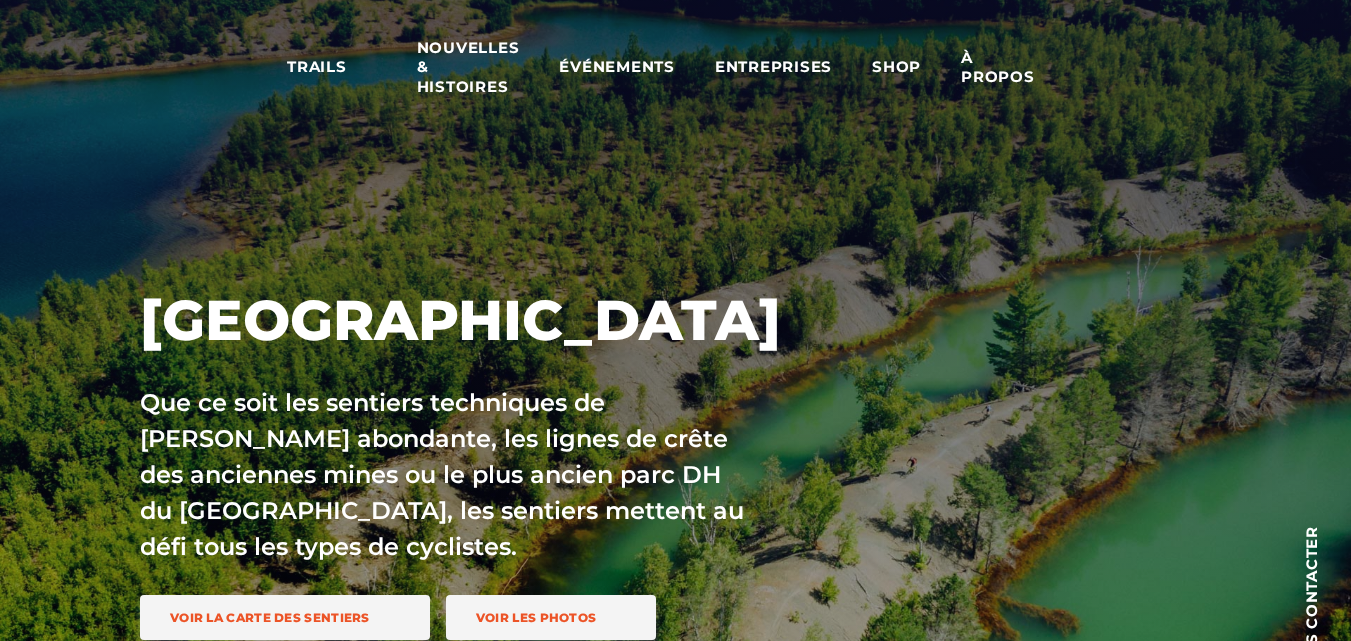 scroll, scrollTop: 0, scrollLeft: 0, axis: both 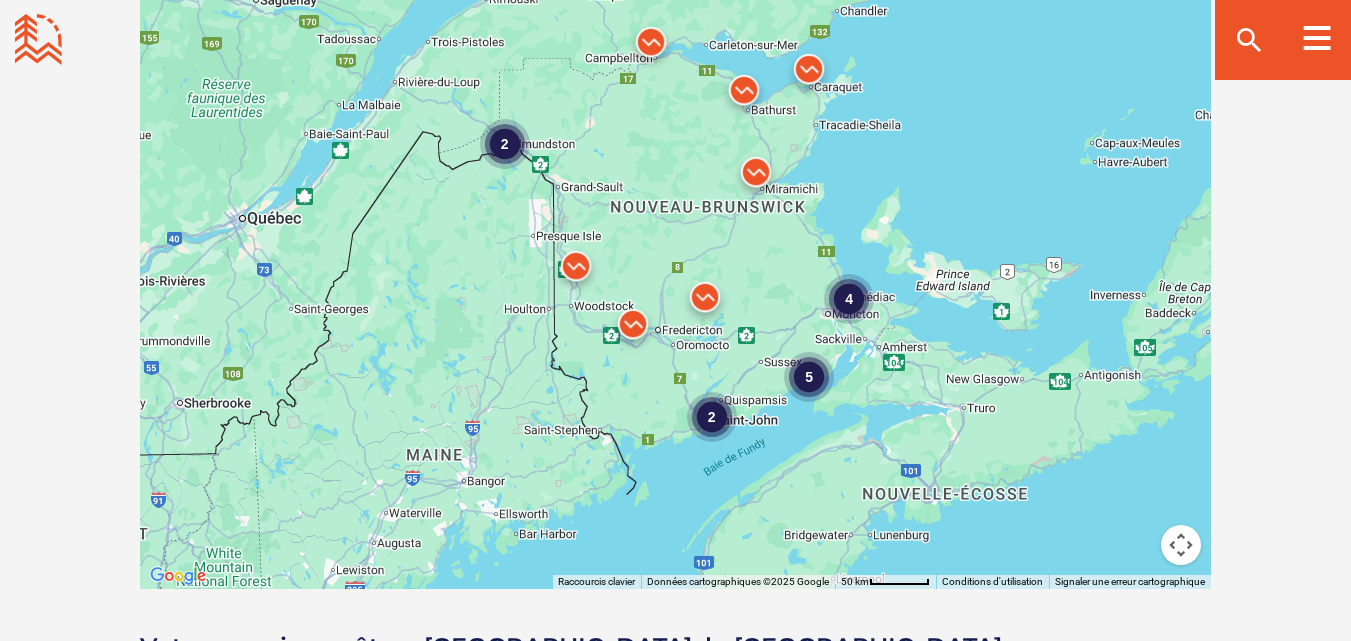 click on "5" at bounding box center (809, 377) 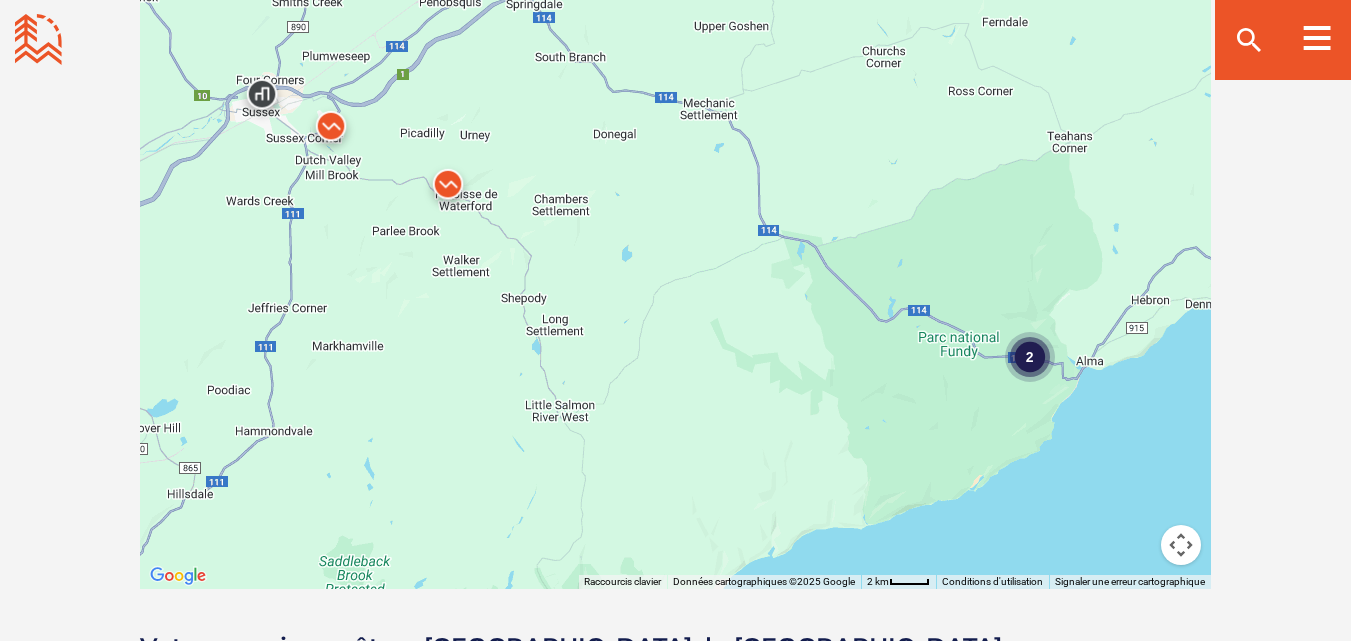 click at bounding box center (331, 131) 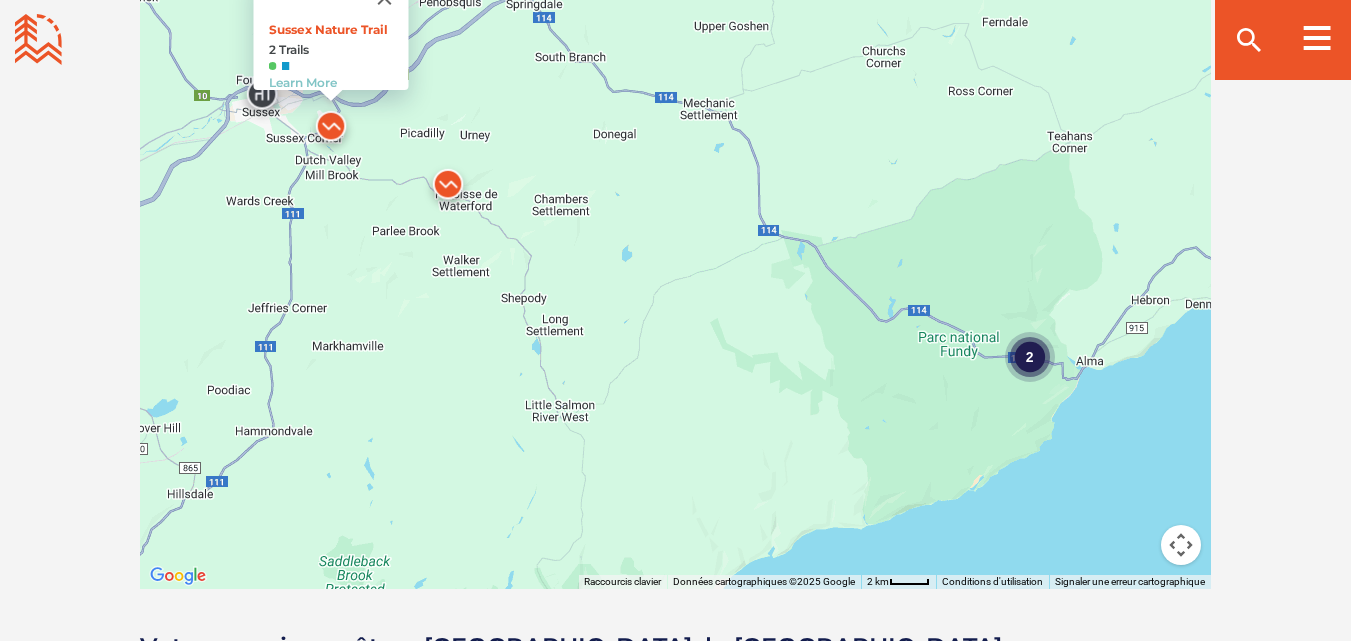 click at bounding box center (448, 189) 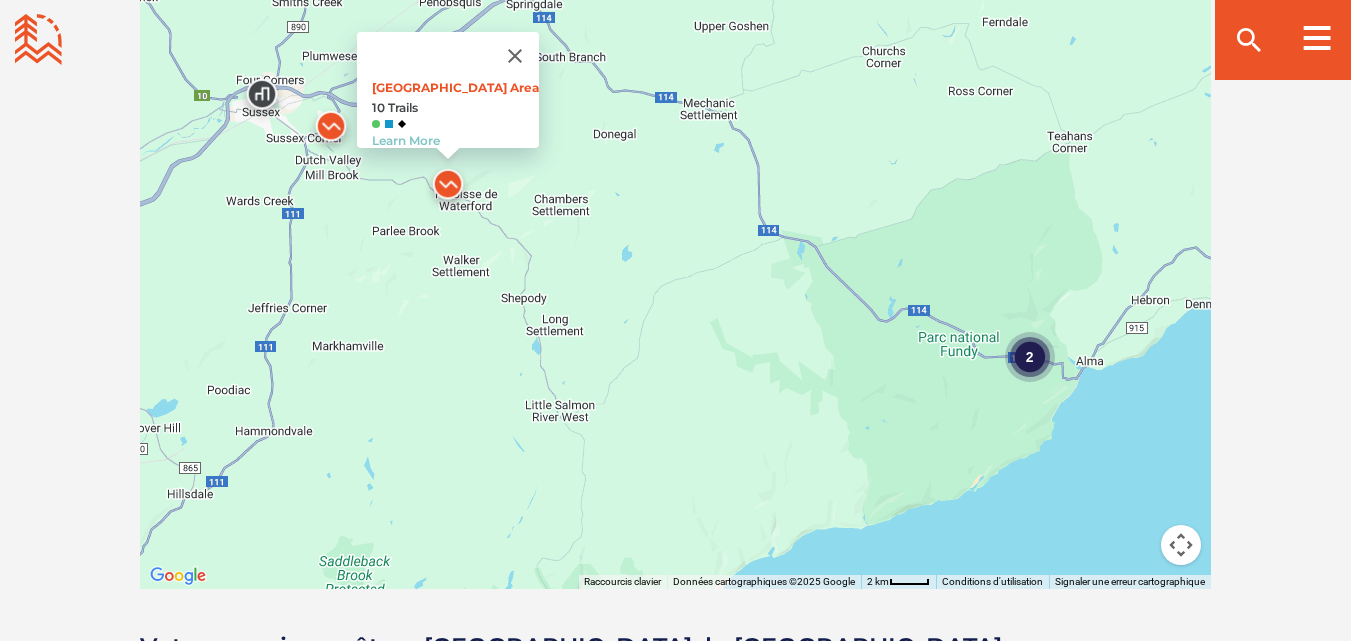 click at bounding box center [262, 99] 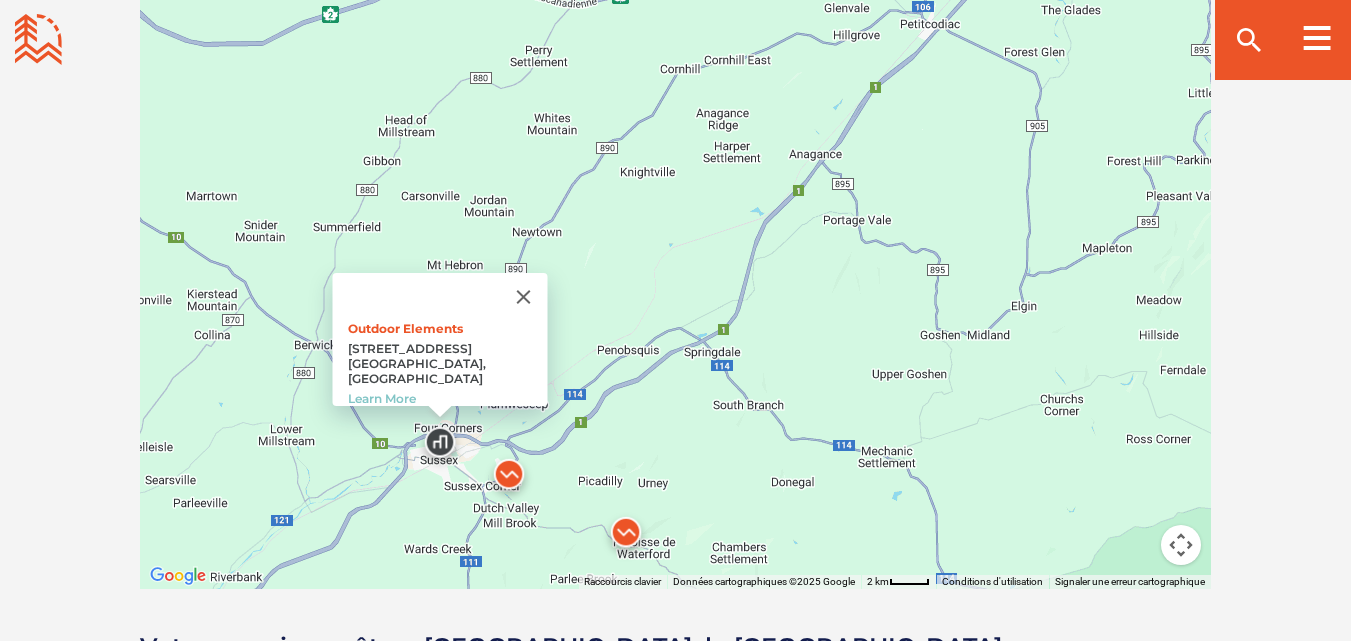 drag, startPoint x: 469, startPoint y: 122, endPoint x: 625, endPoint y: 453, distance: 365.9194 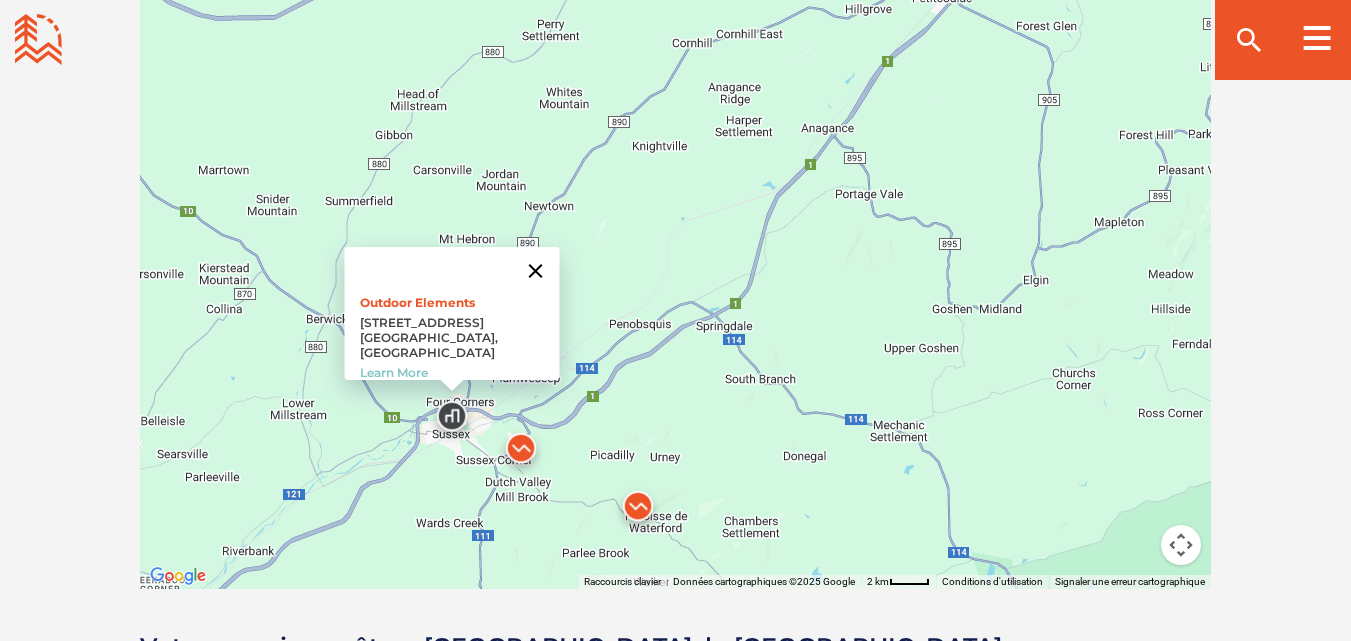 click at bounding box center (535, 271) 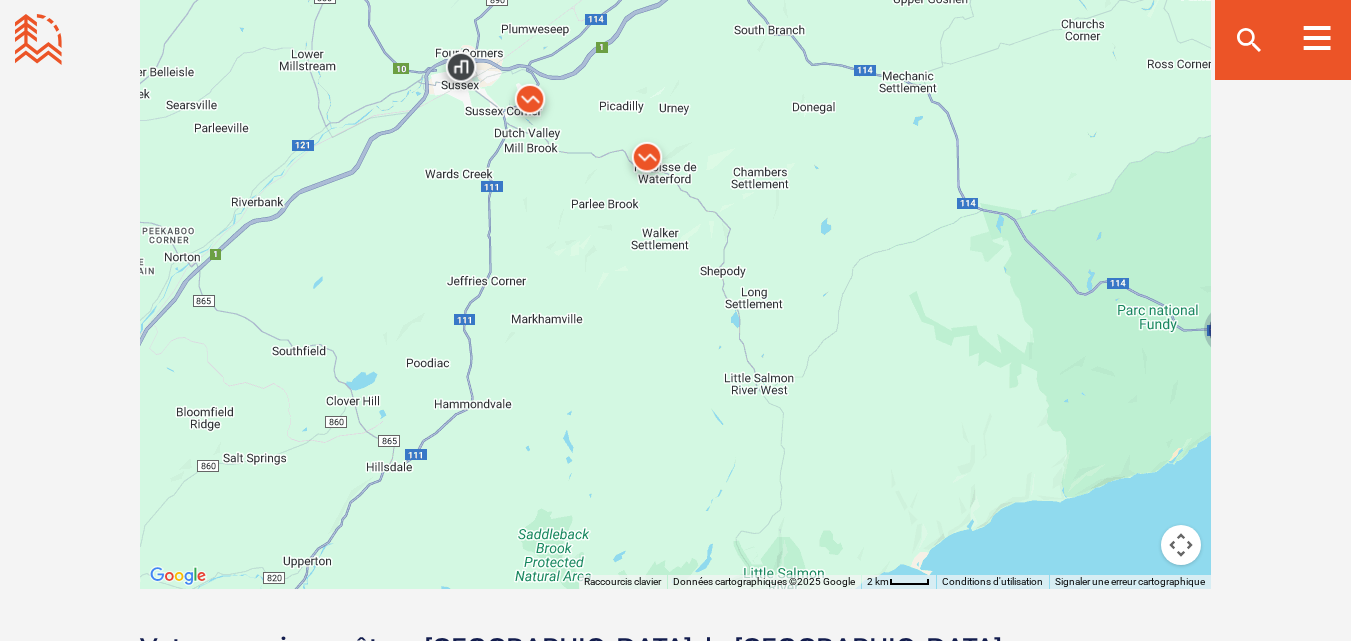 drag, startPoint x: 682, startPoint y: 393, endPoint x: 681, endPoint y: 6, distance: 387.00128 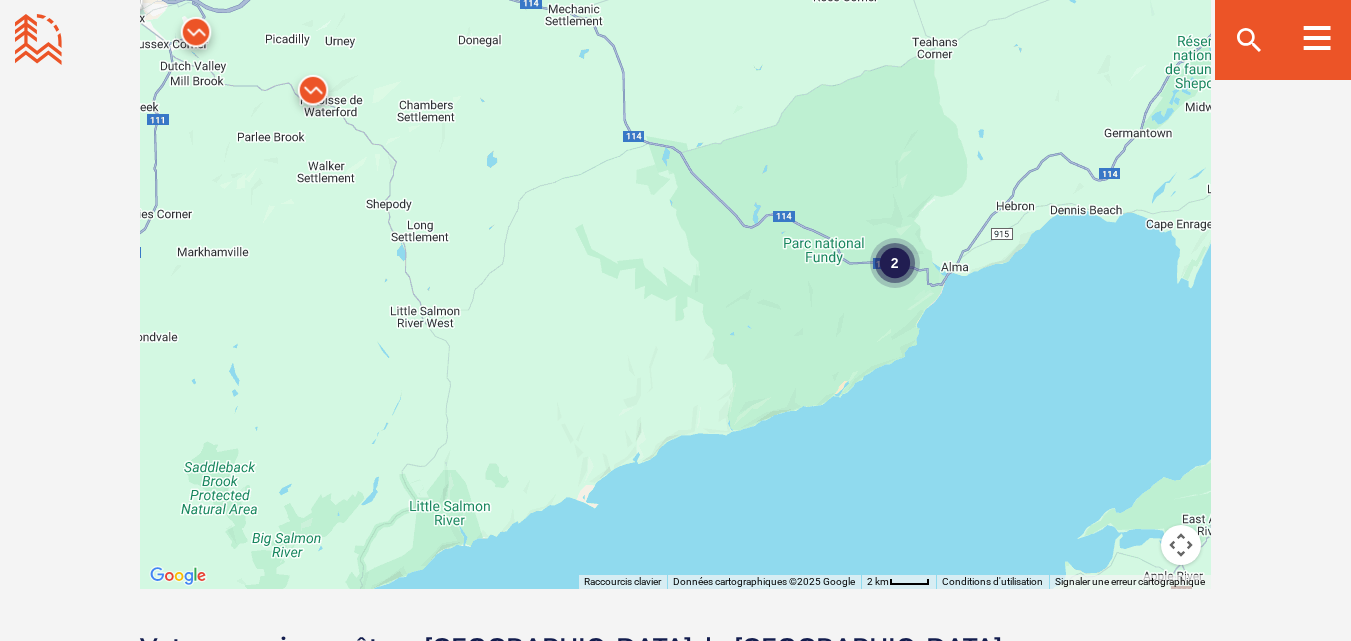 drag, startPoint x: 836, startPoint y: 337, endPoint x: 496, endPoint y: 265, distance: 347.53992 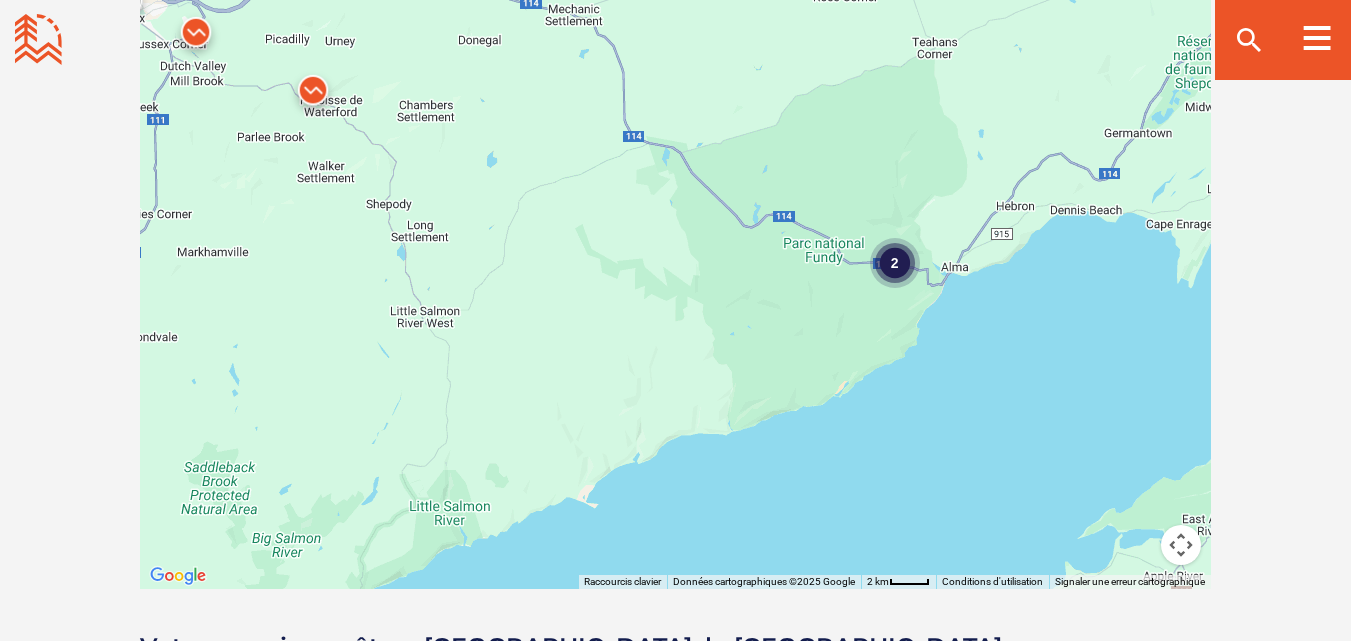 click on "2" at bounding box center (894, 262) 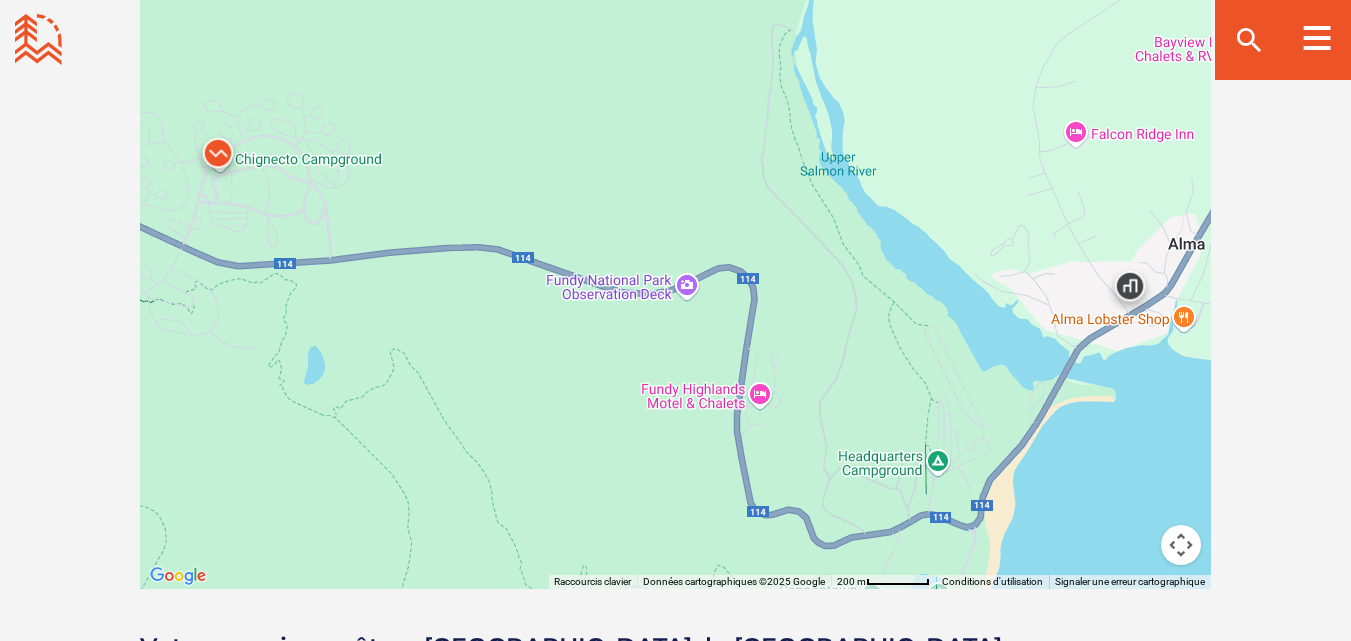 click at bounding box center [218, 158] 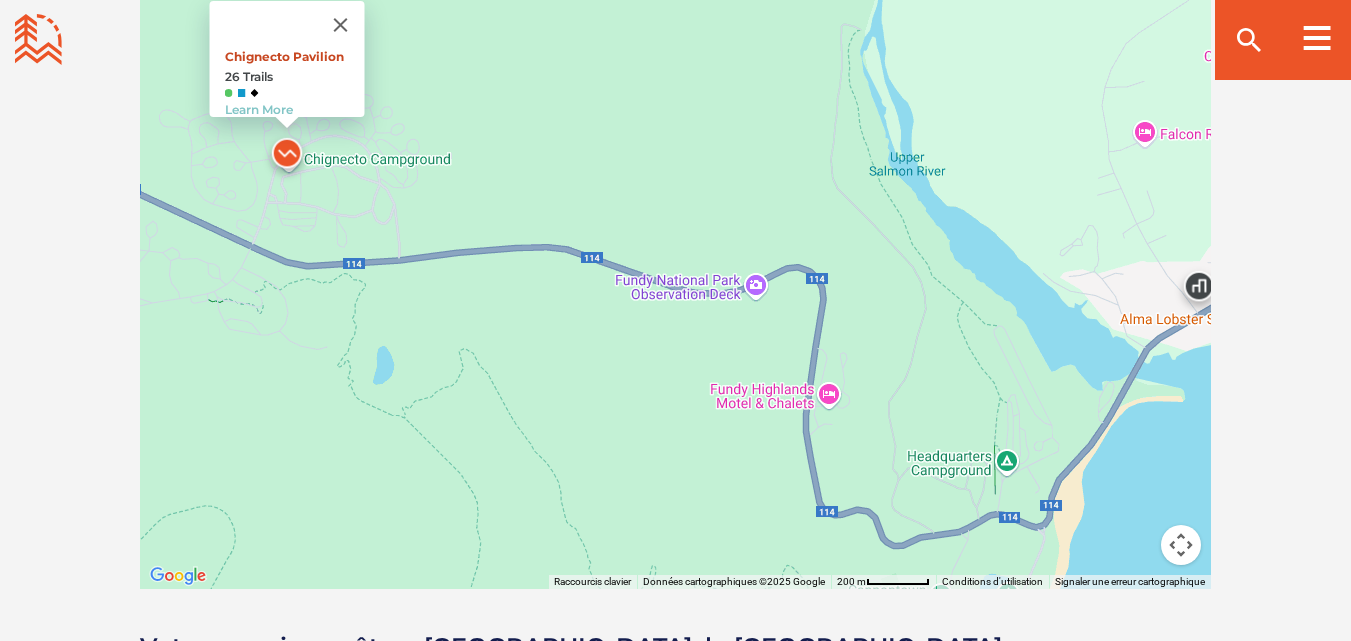 click on "Chignecto Pavilion" at bounding box center [283, 56] 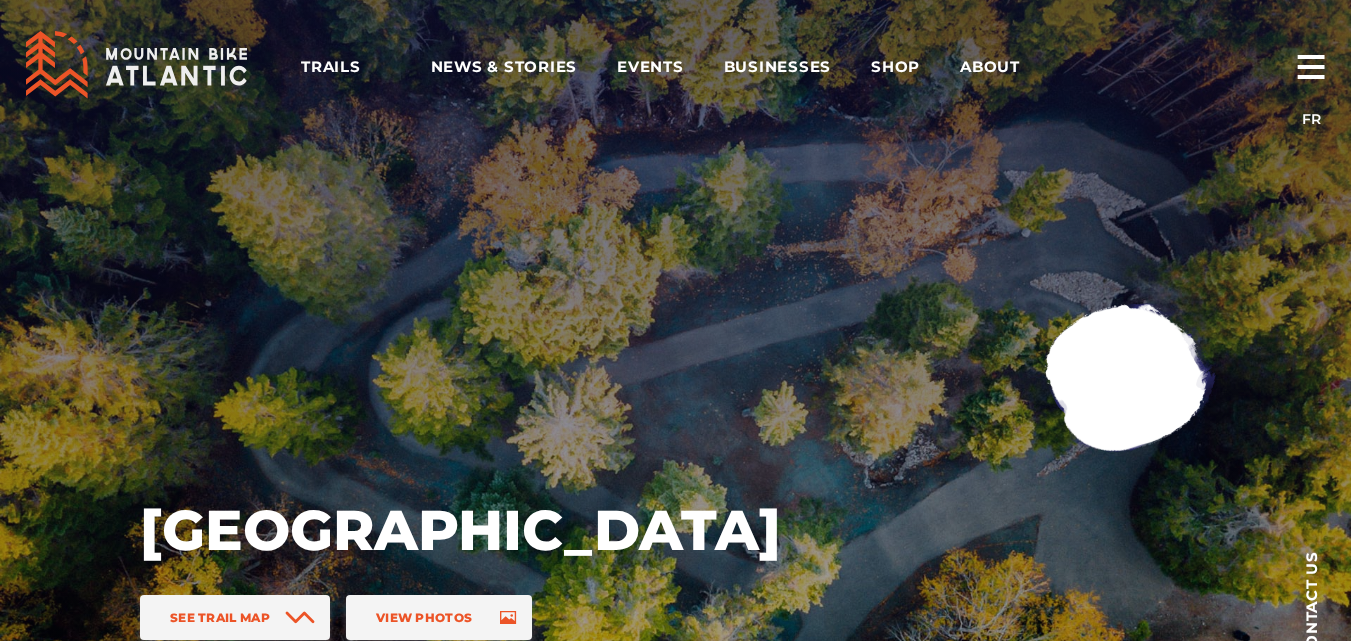 scroll, scrollTop: 0, scrollLeft: 0, axis: both 